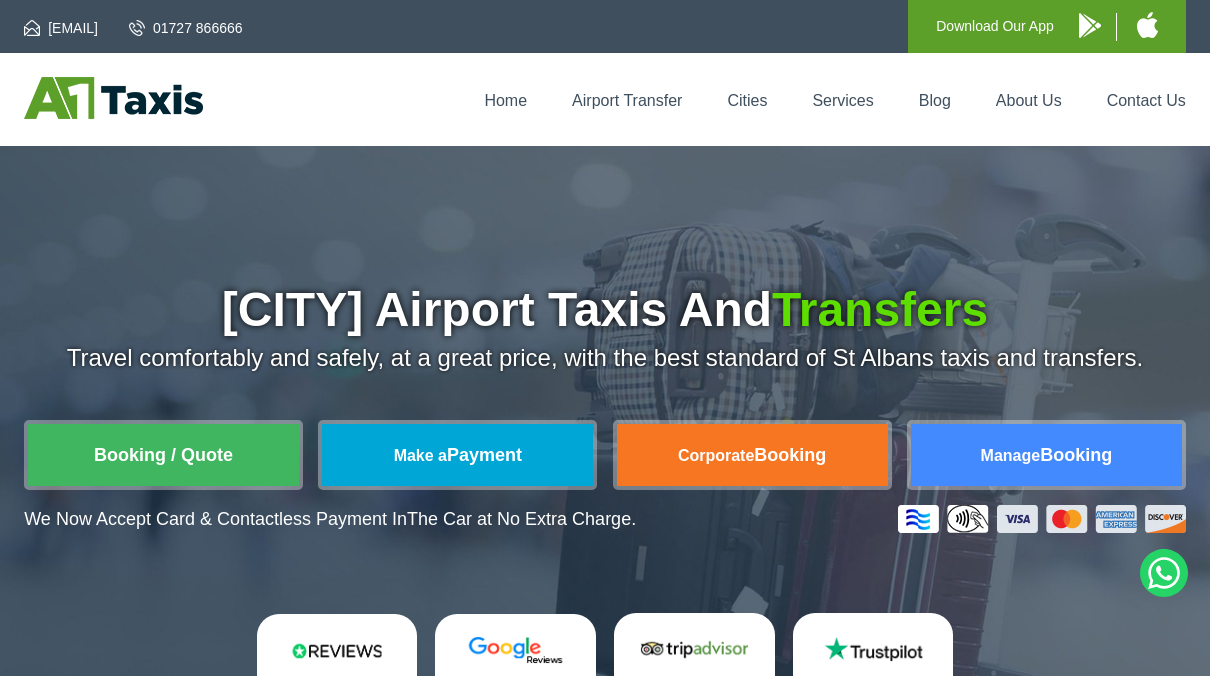 scroll, scrollTop: 0, scrollLeft: 0, axis: both 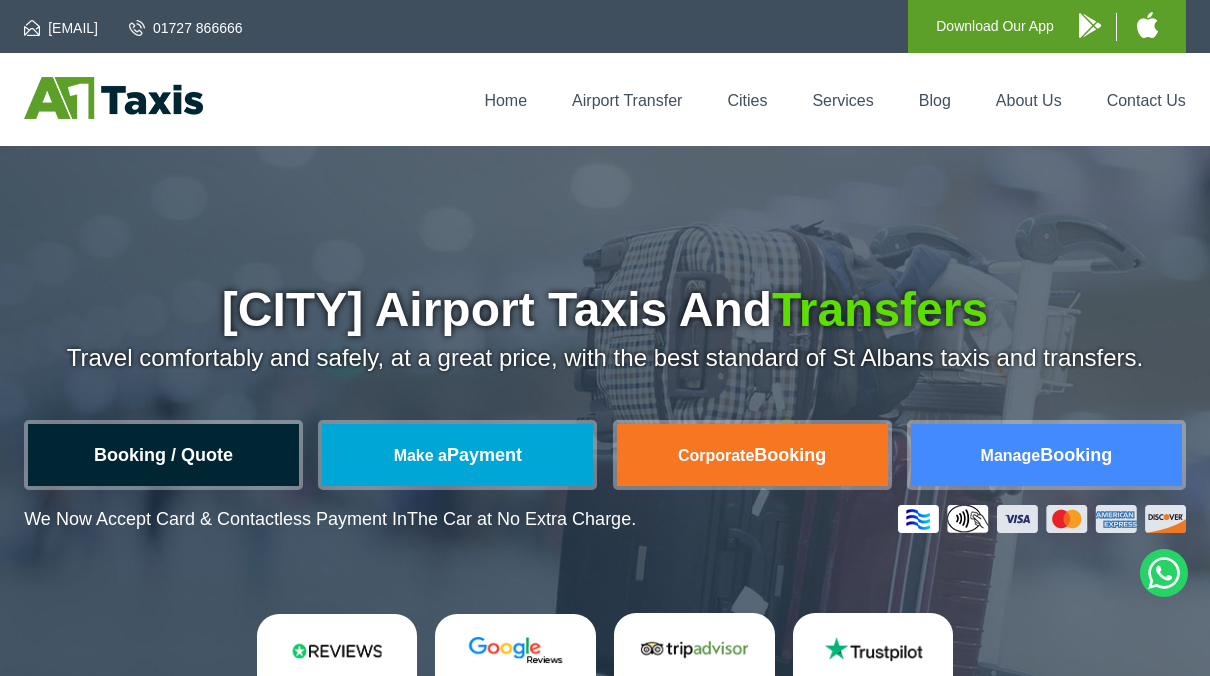 click on "Booking / Quote" at bounding box center [163, 455] 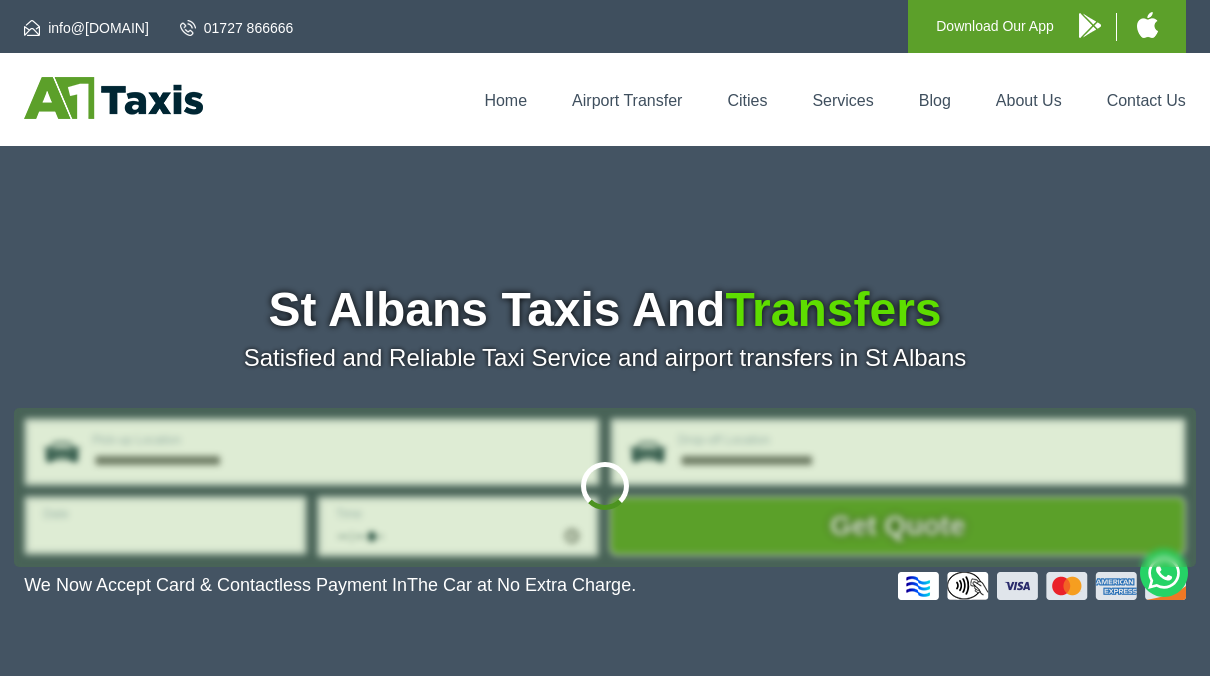 scroll, scrollTop: 0, scrollLeft: 0, axis: both 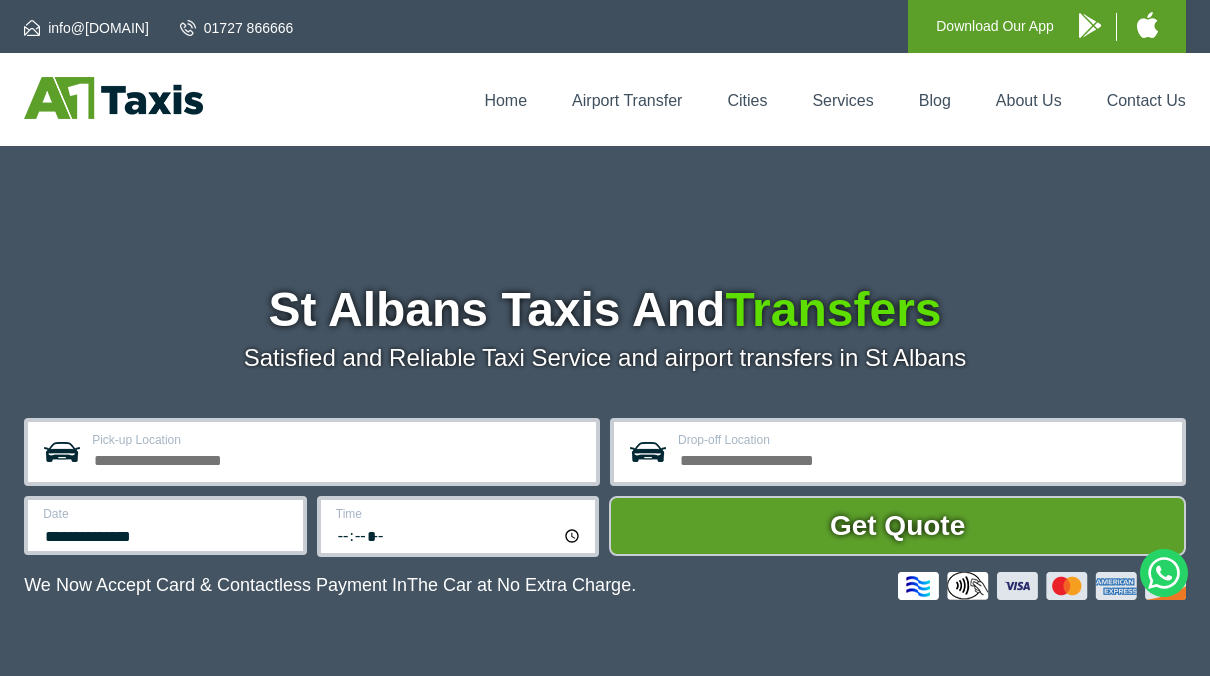 click on "Pick-up Location" at bounding box center [338, 458] 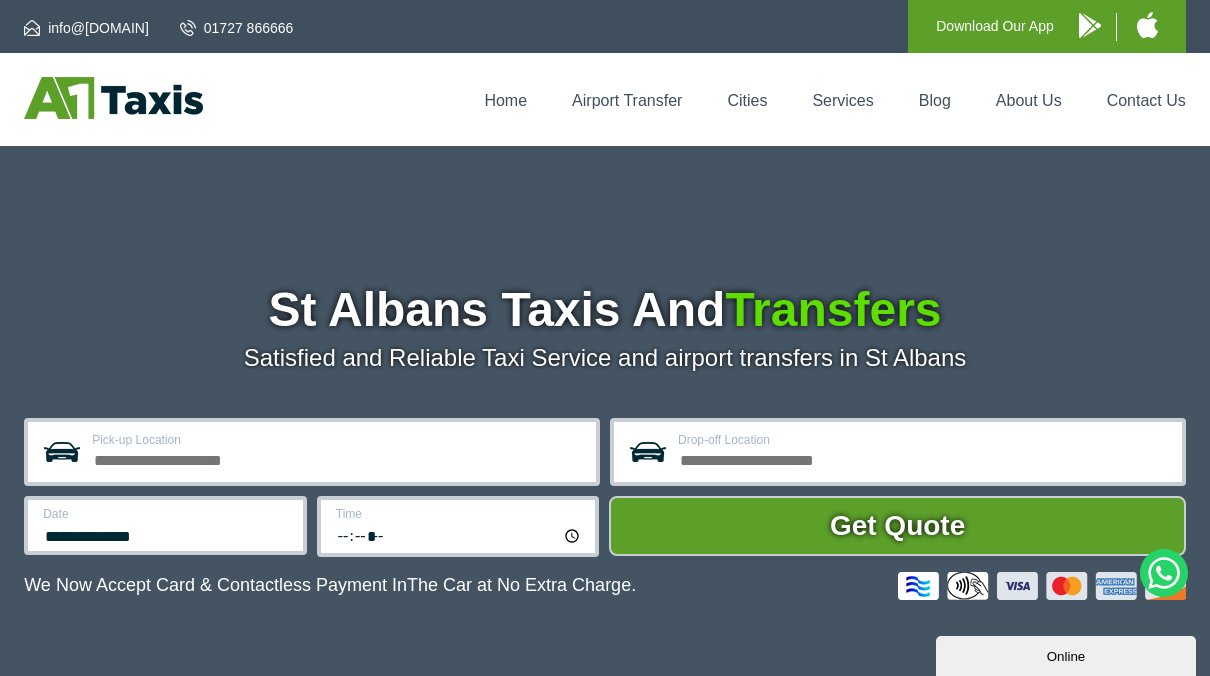 scroll, scrollTop: 0, scrollLeft: 0, axis: both 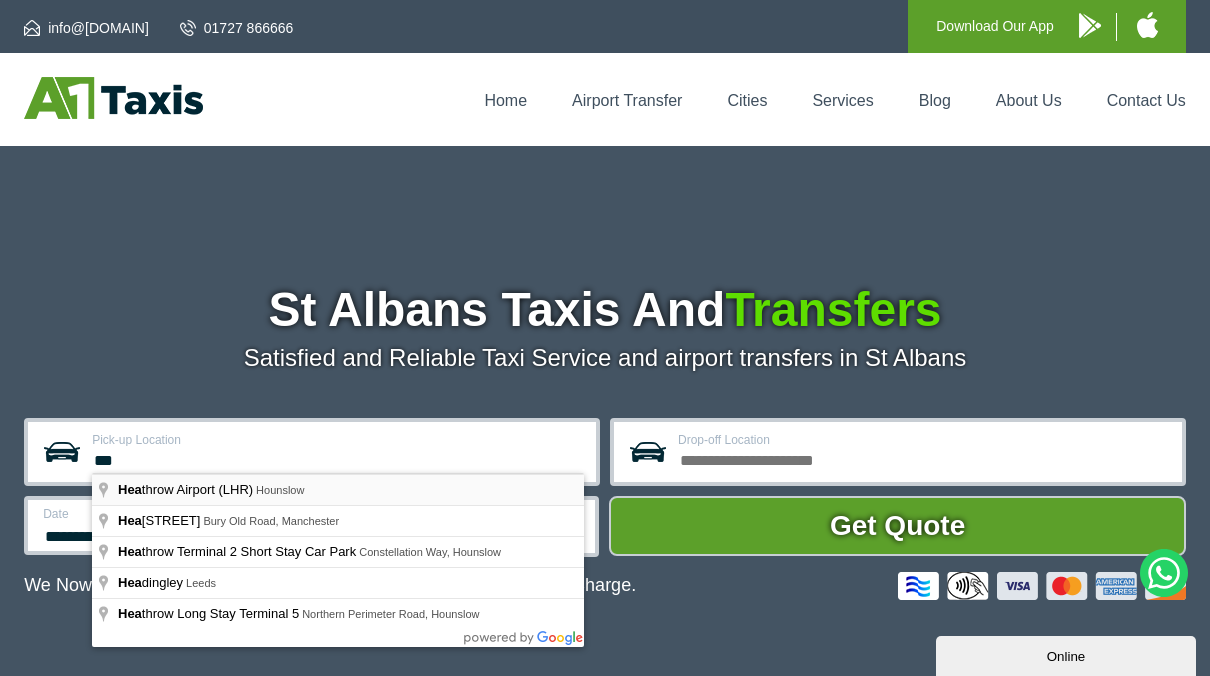 type on "**********" 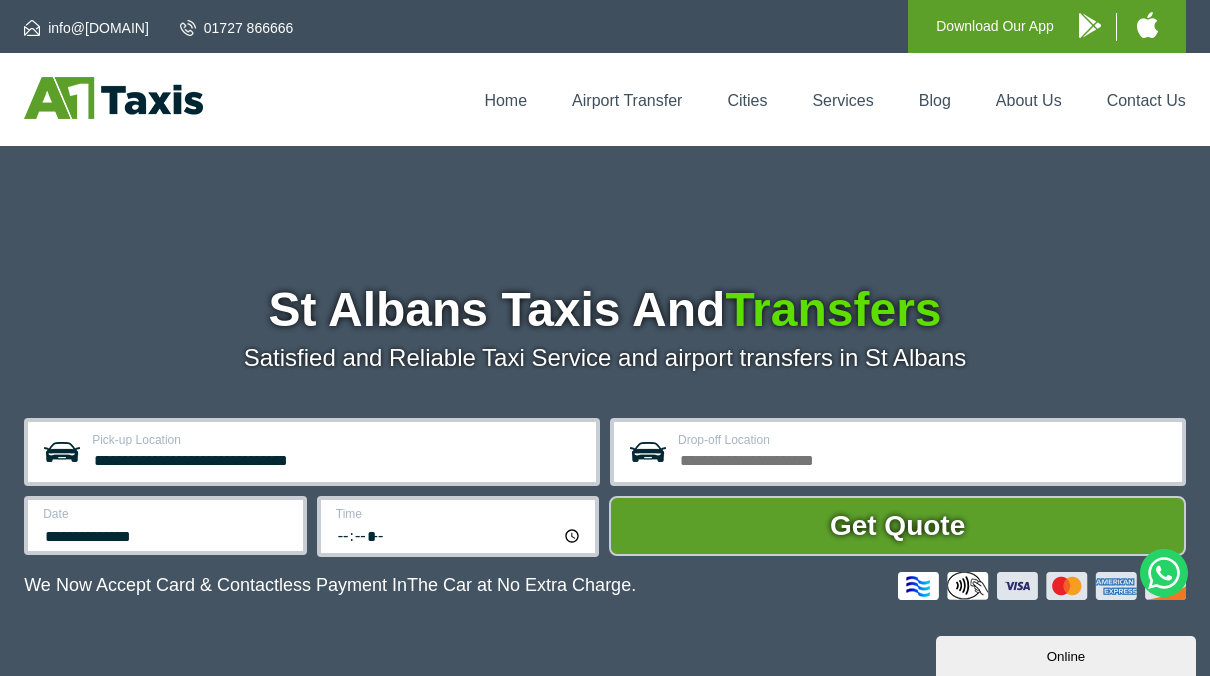 click on "Drop-off Location" at bounding box center [924, 458] 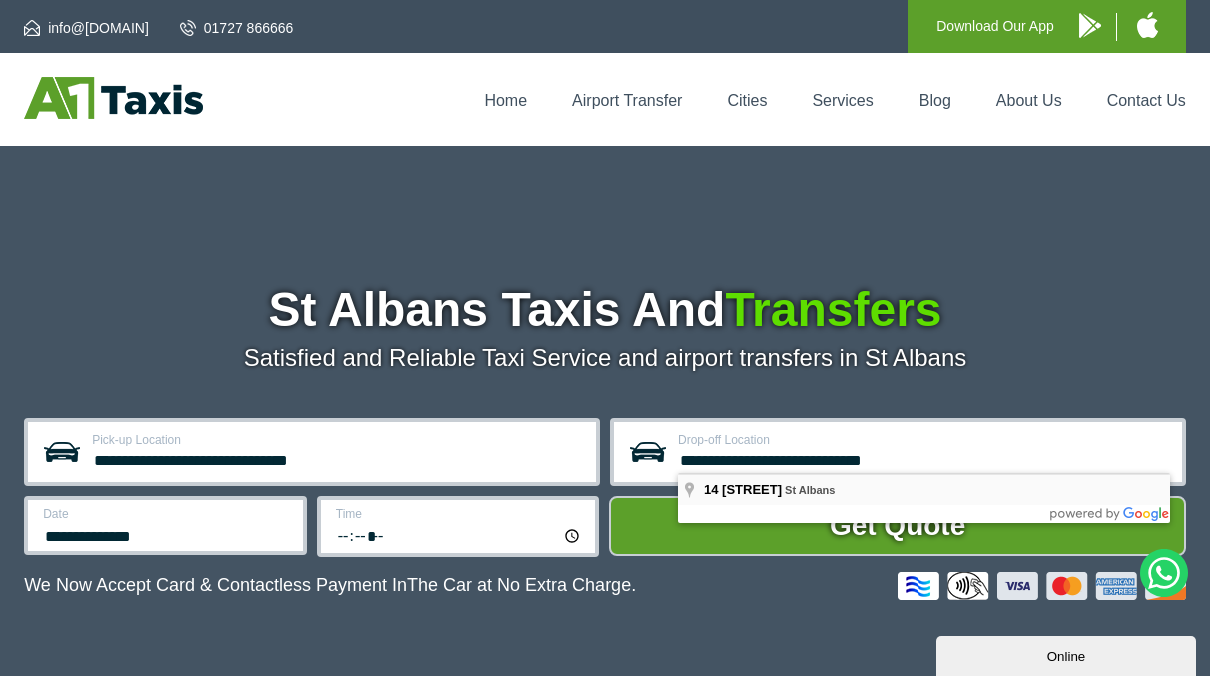 type on "**********" 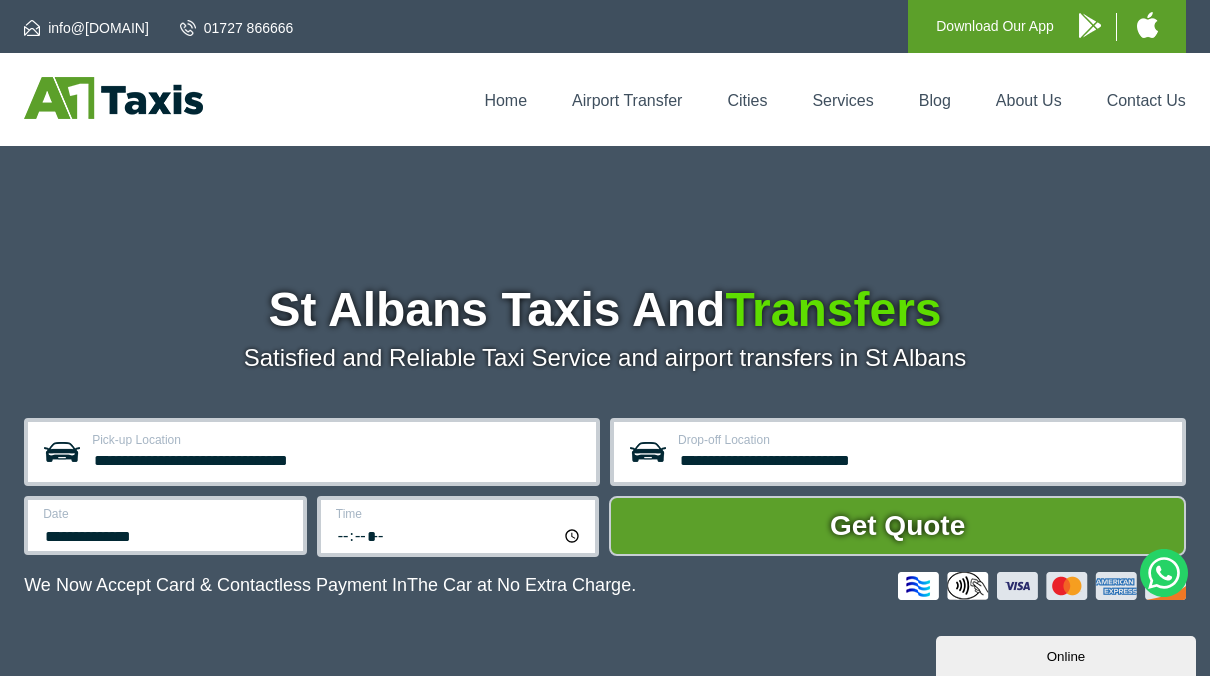 click on "**********" at bounding box center [165, 525] 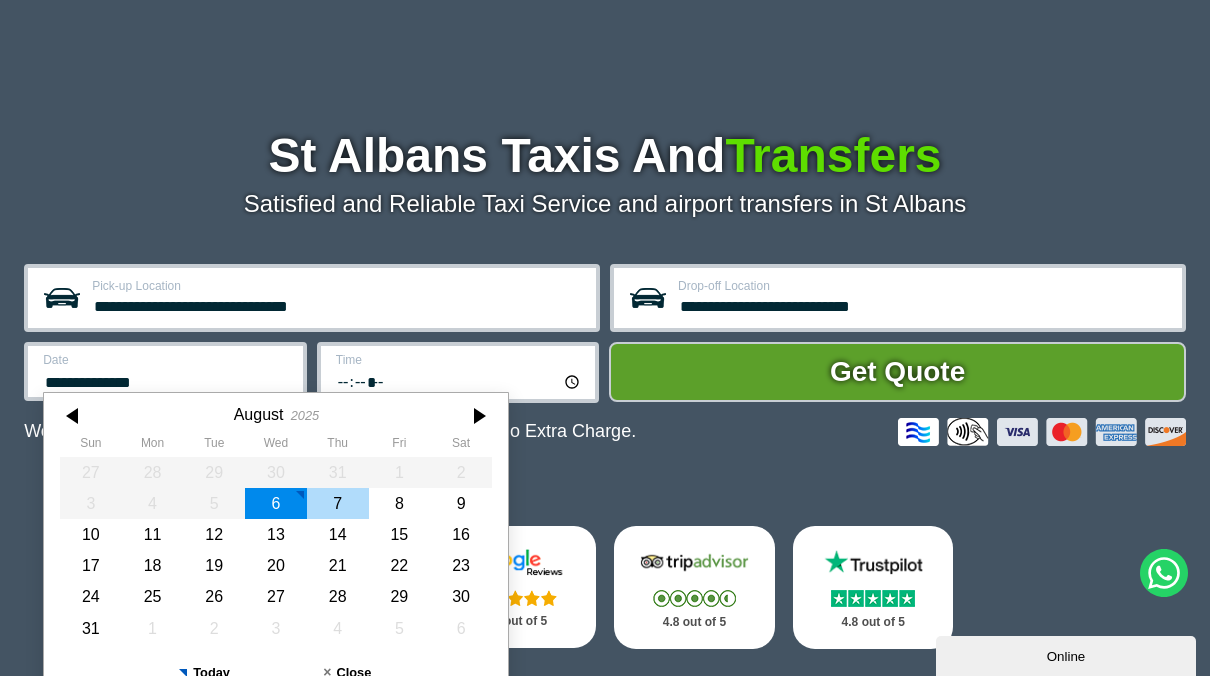 click on "7" at bounding box center (338, 503) 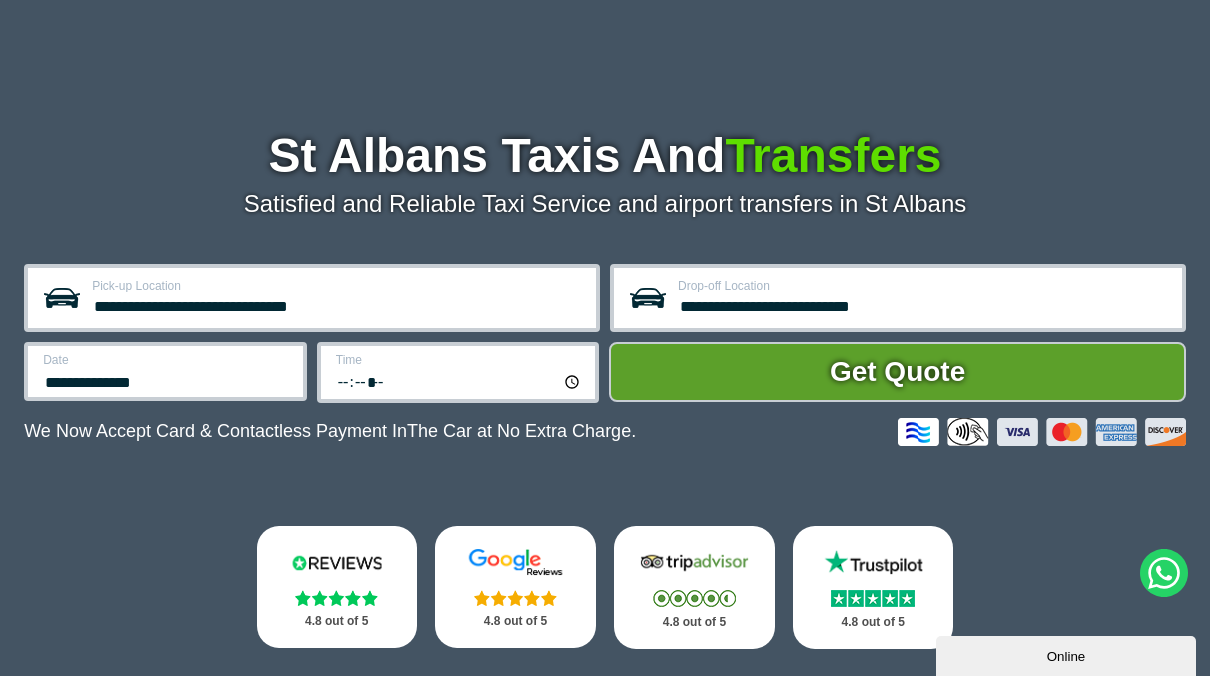 click on "*****" at bounding box center [460, 381] 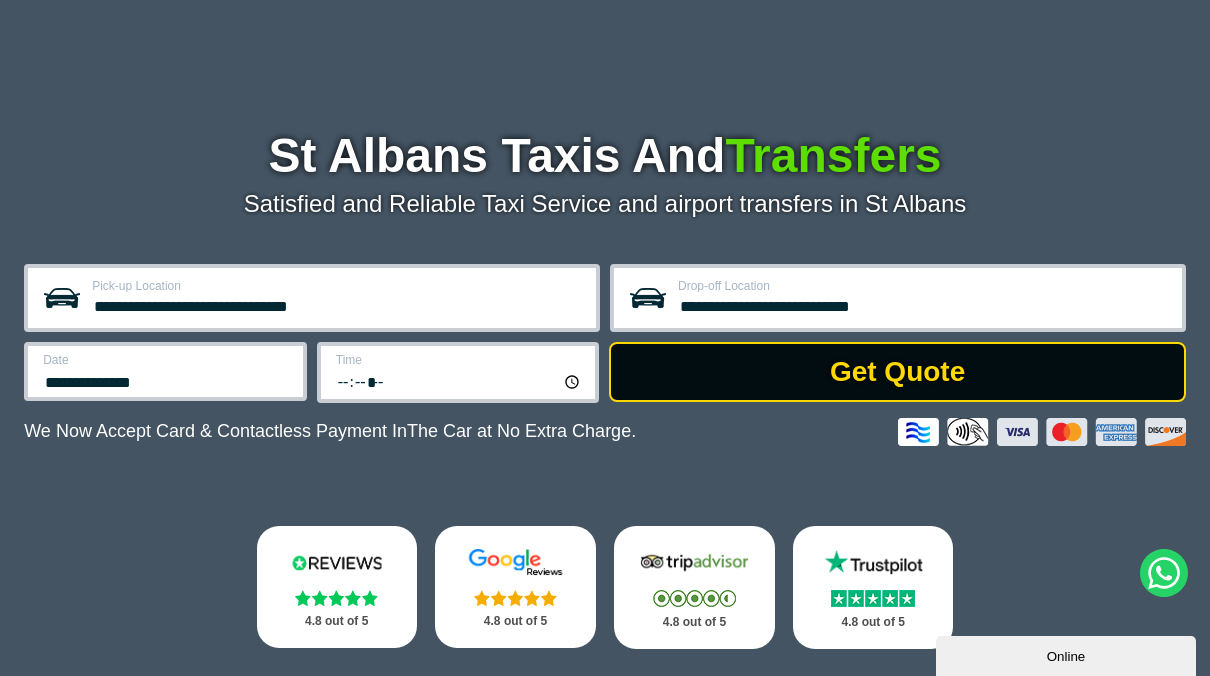 click on "Get Quote" at bounding box center (897, 372) 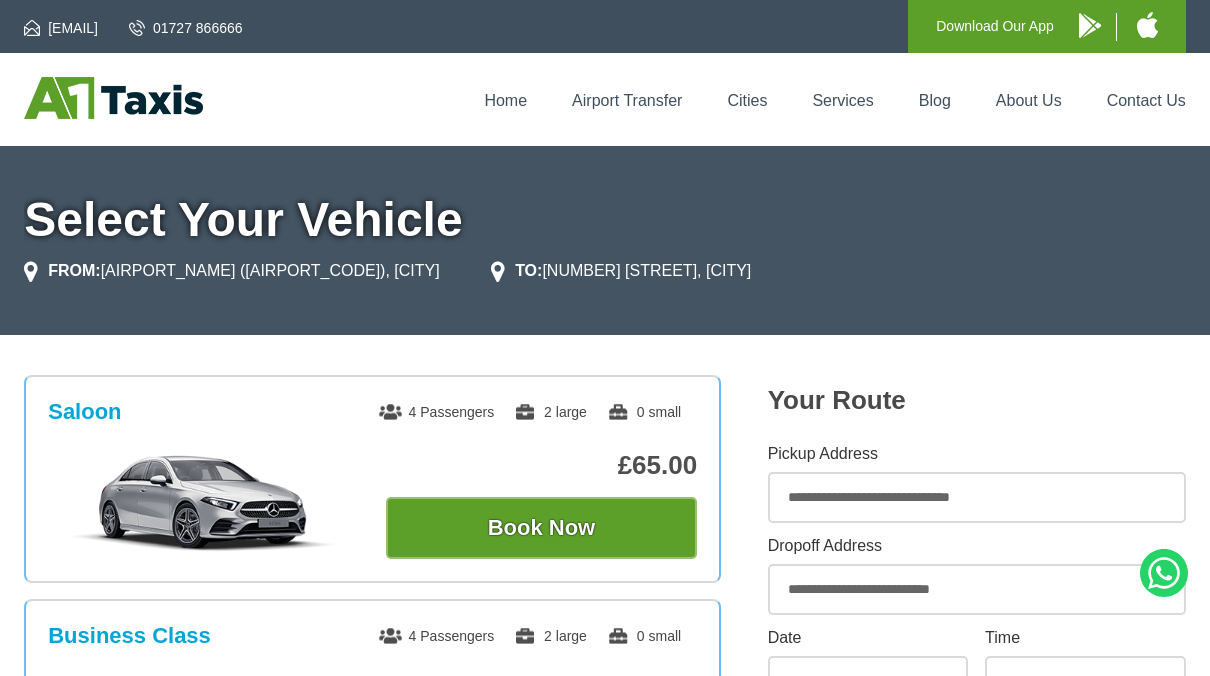 scroll, scrollTop: 0, scrollLeft: 0, axis: both 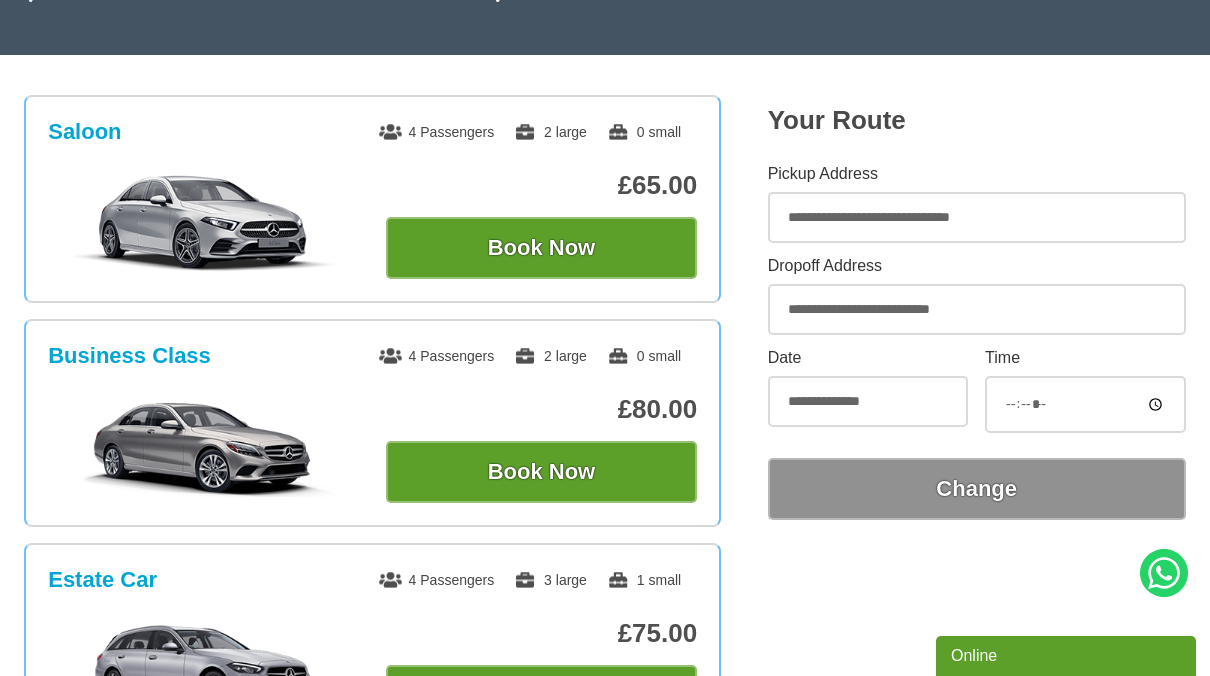 click on "*****" at bounding box center (1085, 404) 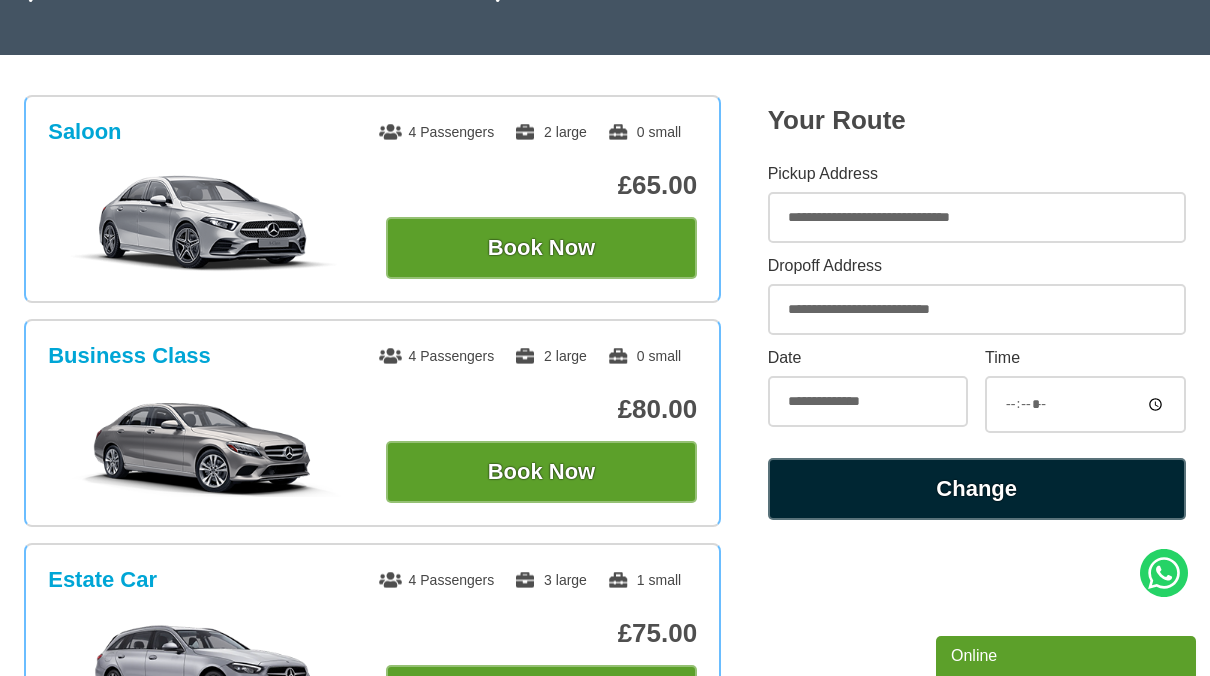 click on "Change" at bounding box center (977, 489) 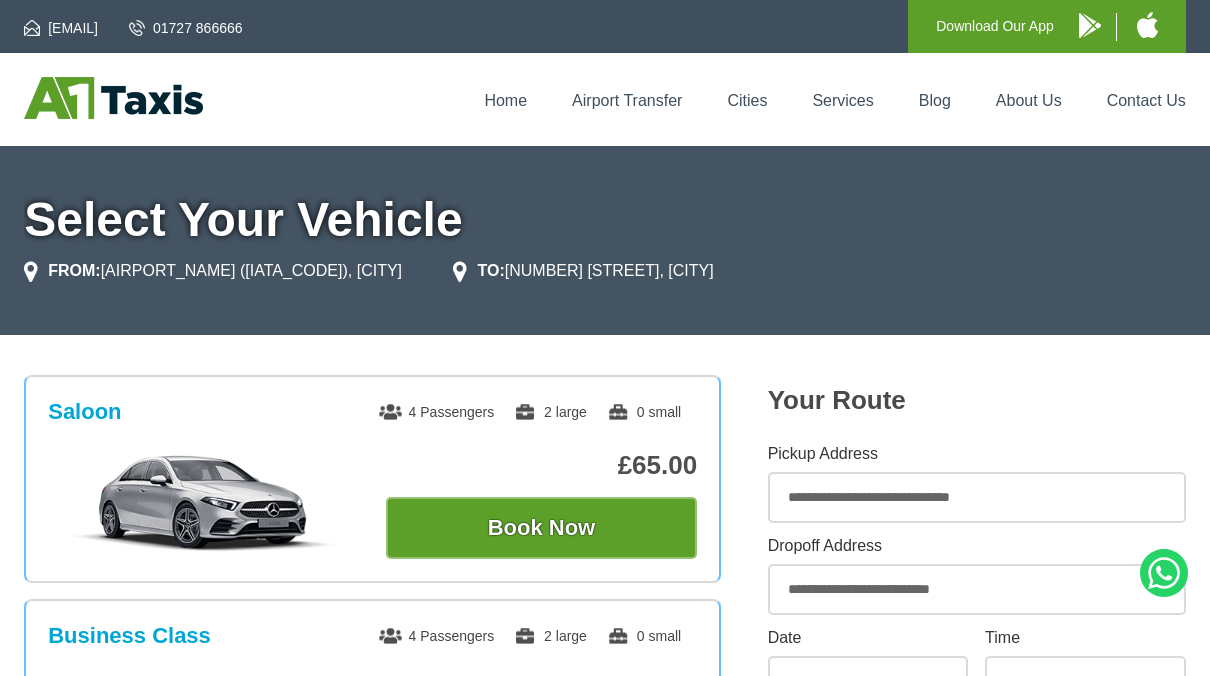 scroll, scrollTop: 0, scrollLeft: 0, axis: both 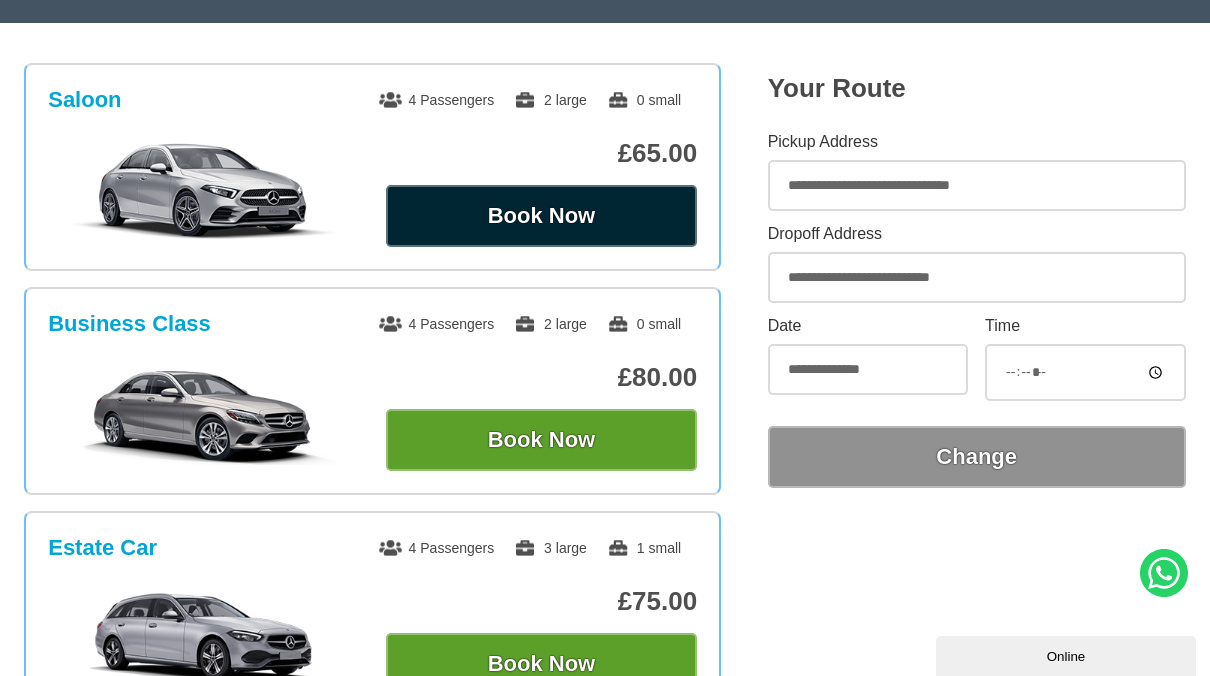 click on "Book Now" at bounding box center (541, 216) 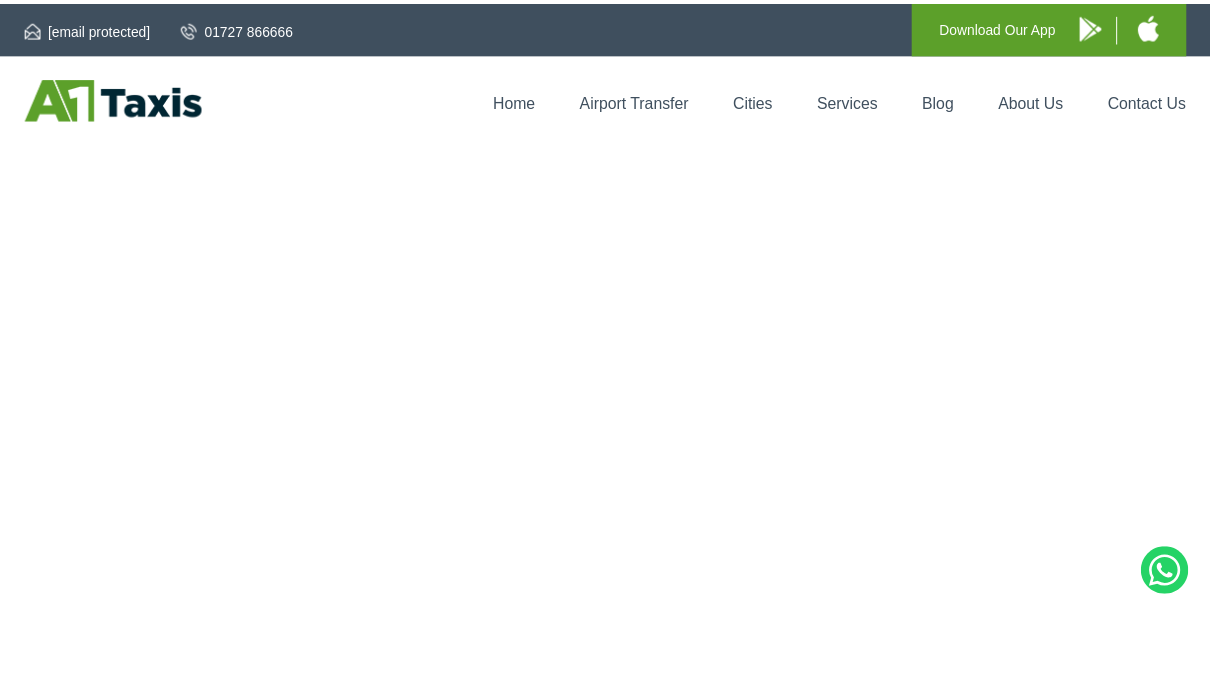 scroll, scrollTop: 0, scrollLeft: 0, axis: both 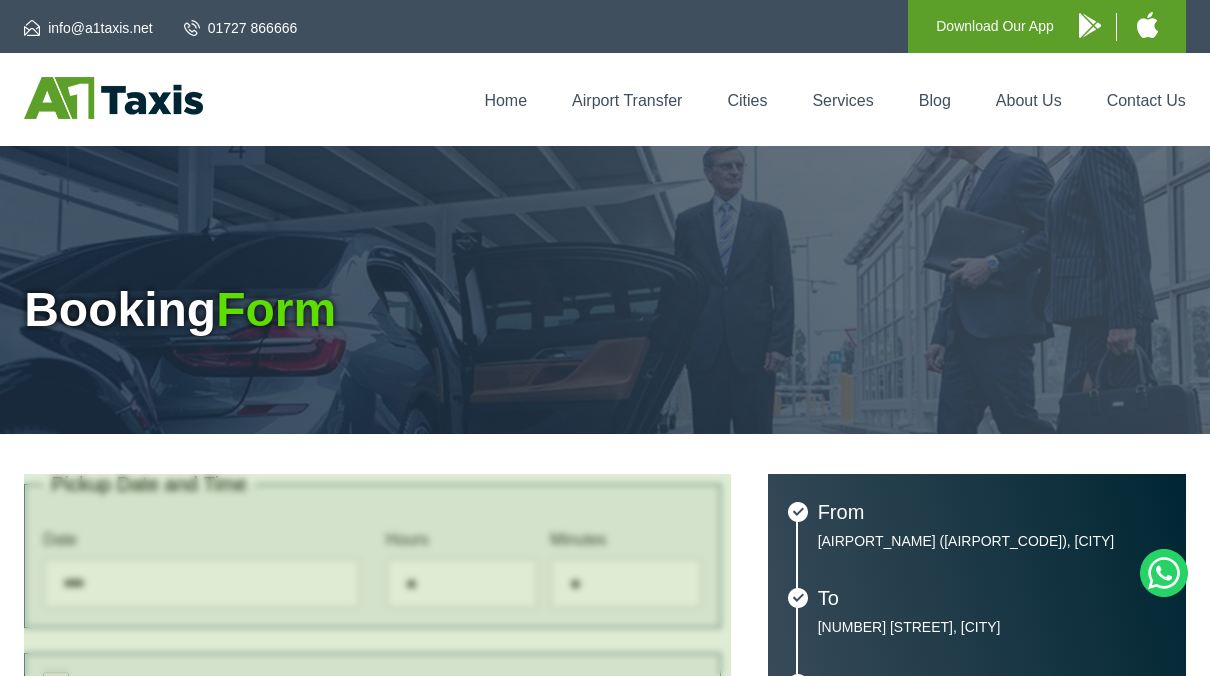 type on "**********" 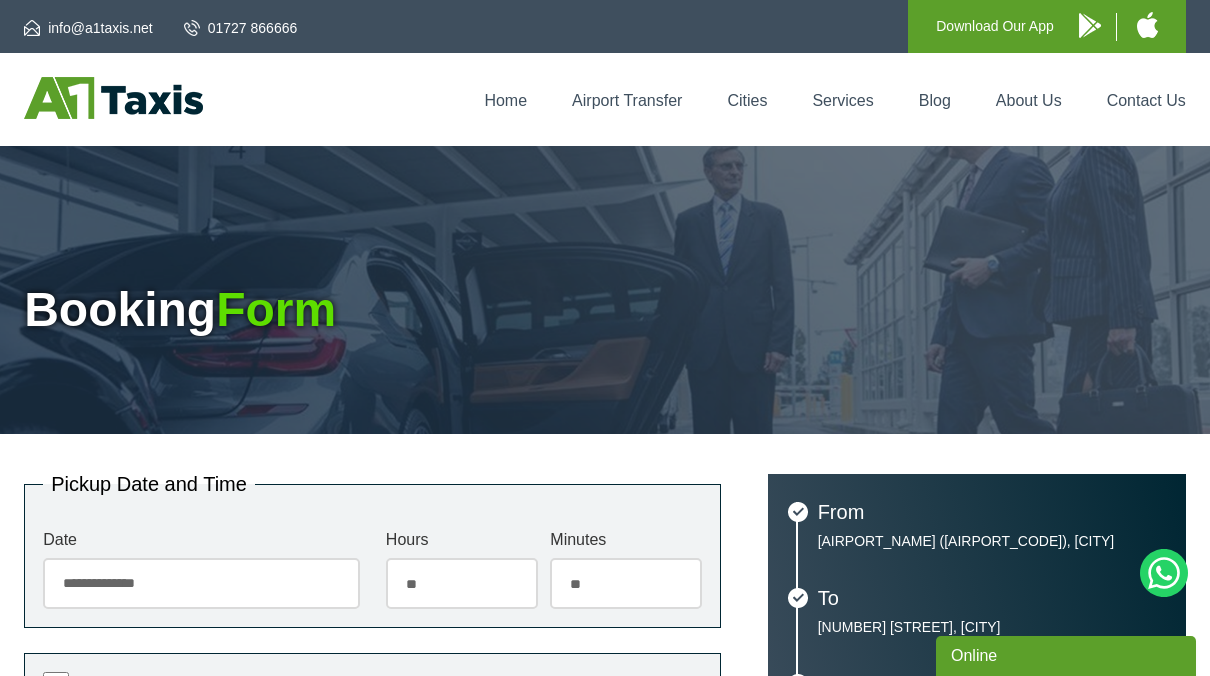 scroll, scrollTop: 0, scrollLeft: 0, axis: both 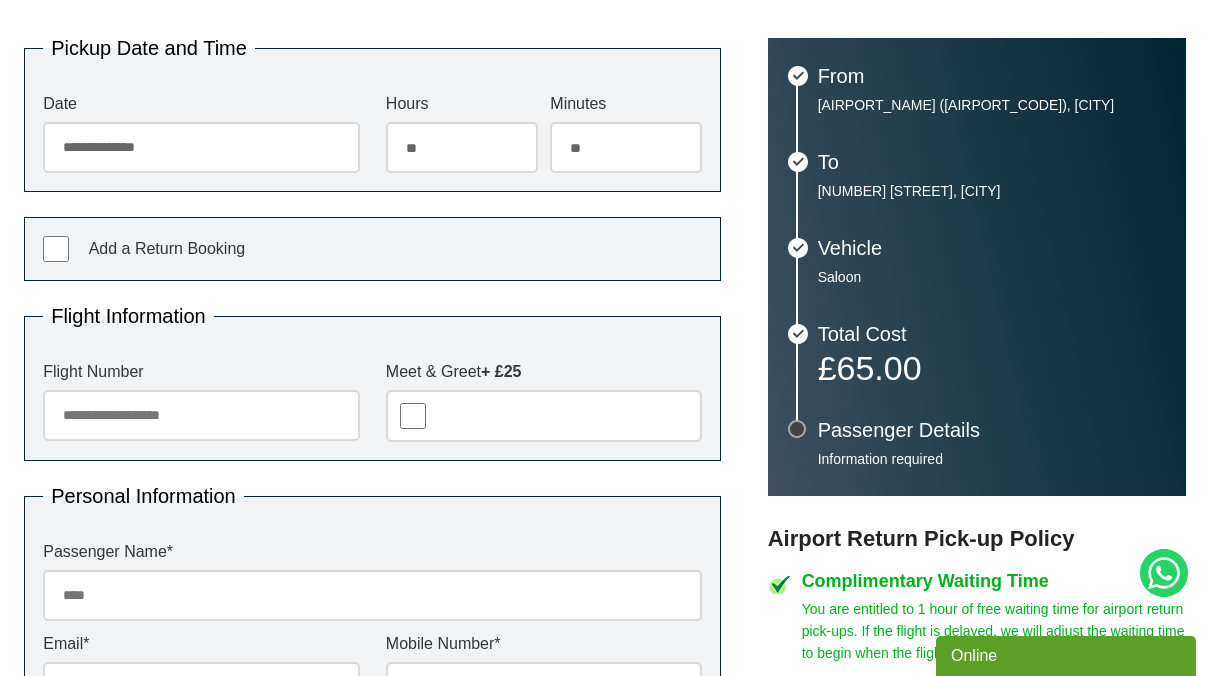 click on "**
**
**
**
**
**
**
**
** ** ** ** ** ** ** ** ** ** ** ** ** ** **" at bounding box center (462, 147) 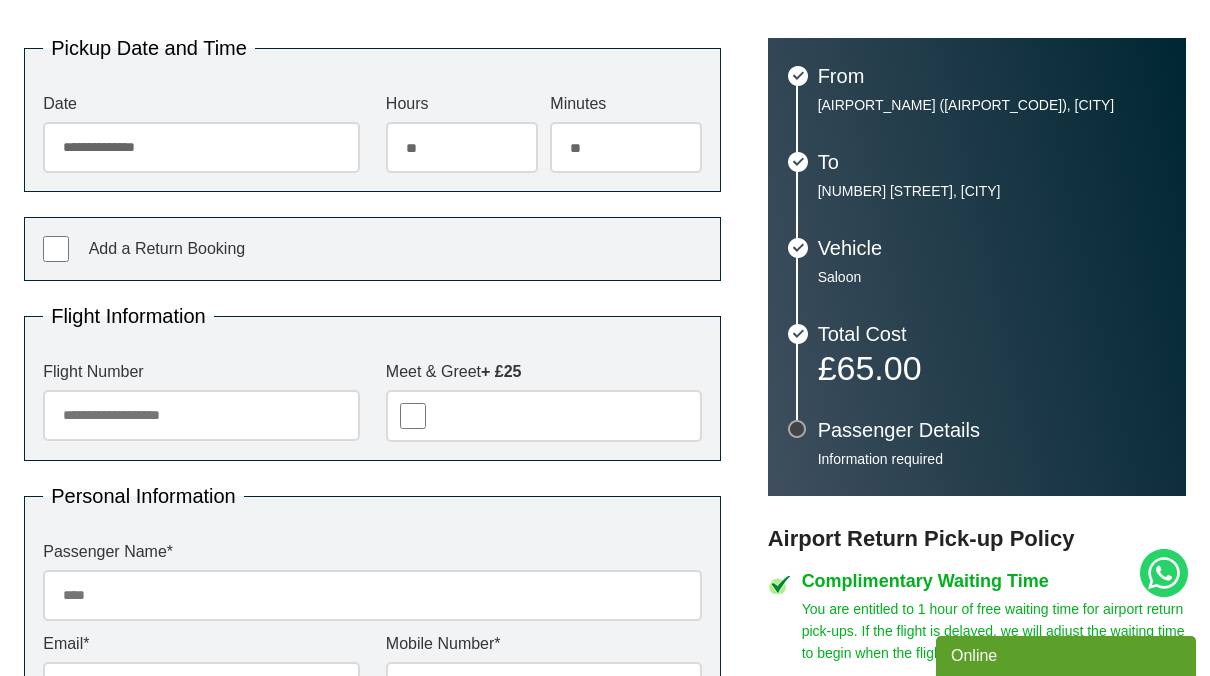 click on "Flight Number" at bounding box center [201, 415] 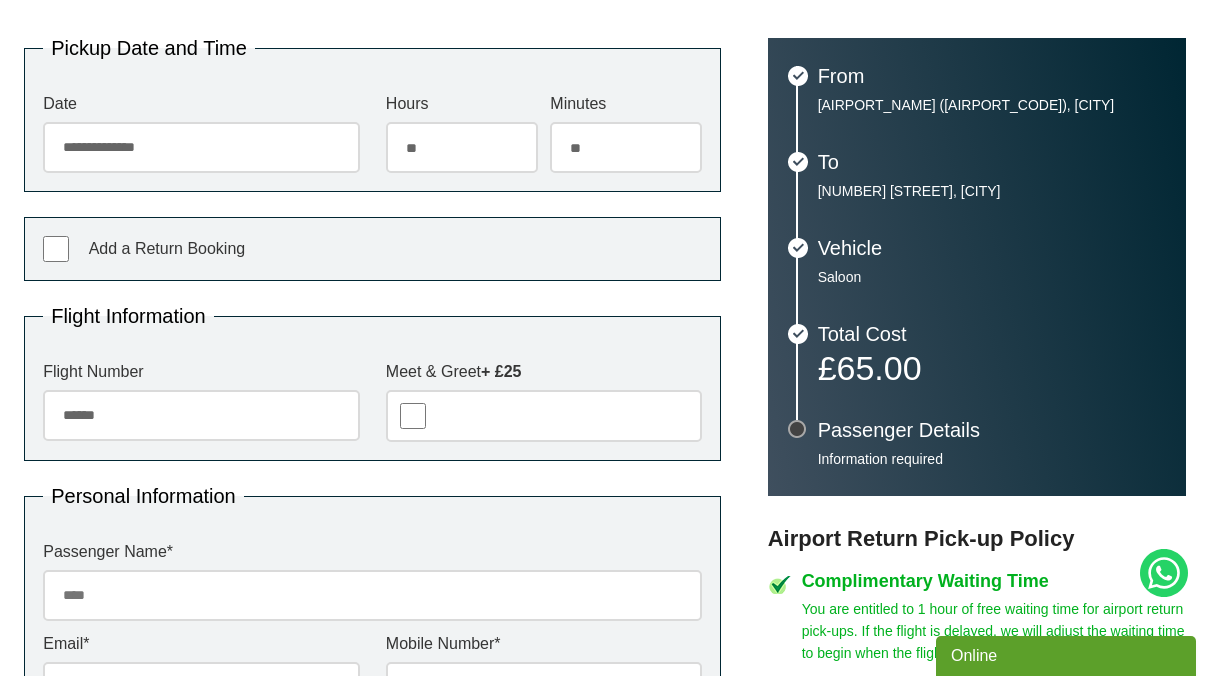 type on "******" 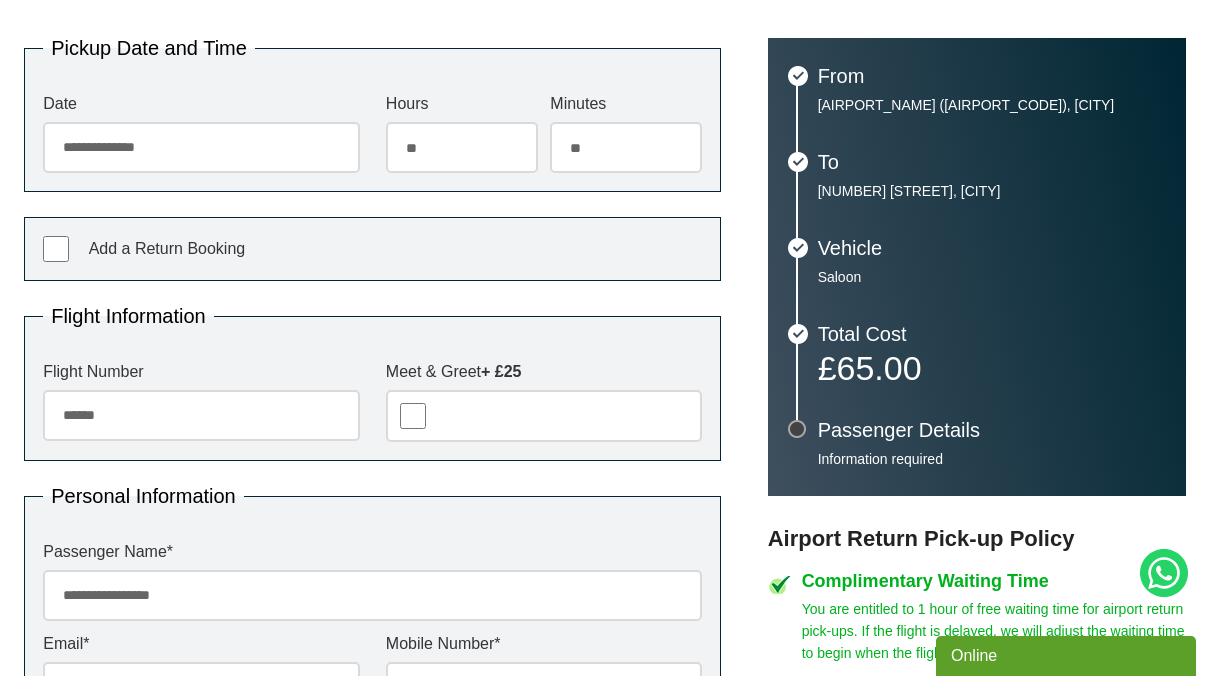 type on "**********" 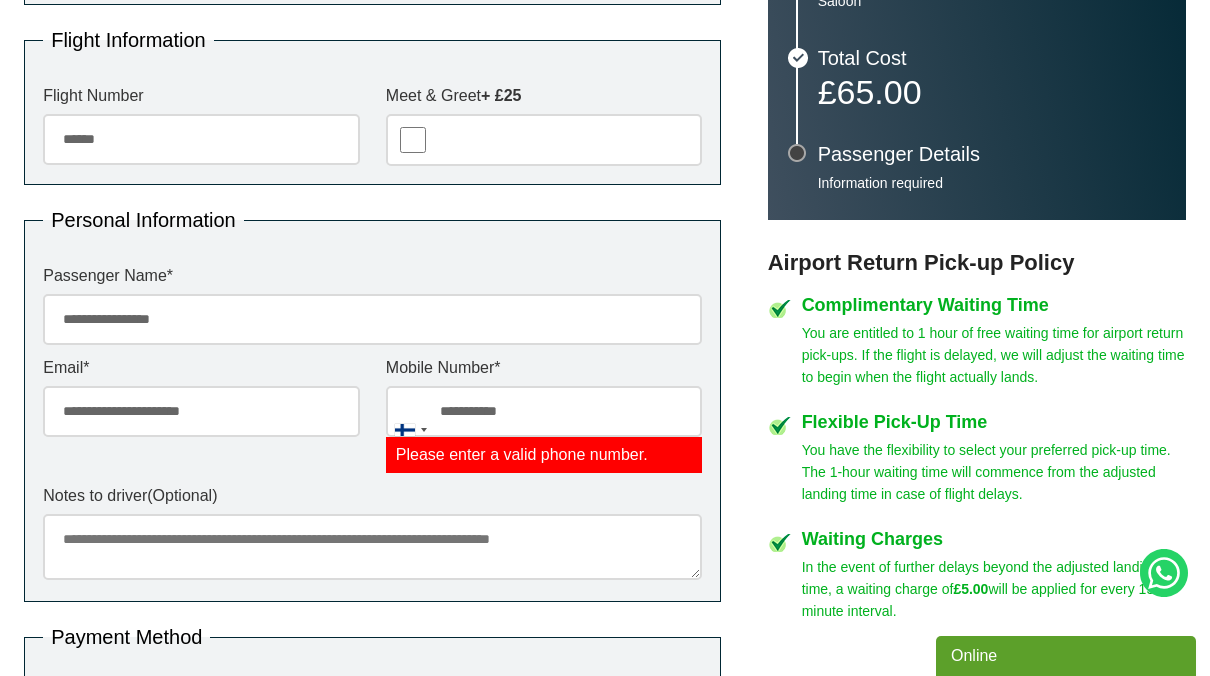 scroll, scrollTop: 715, scrollLeft: 0, axis: vertical 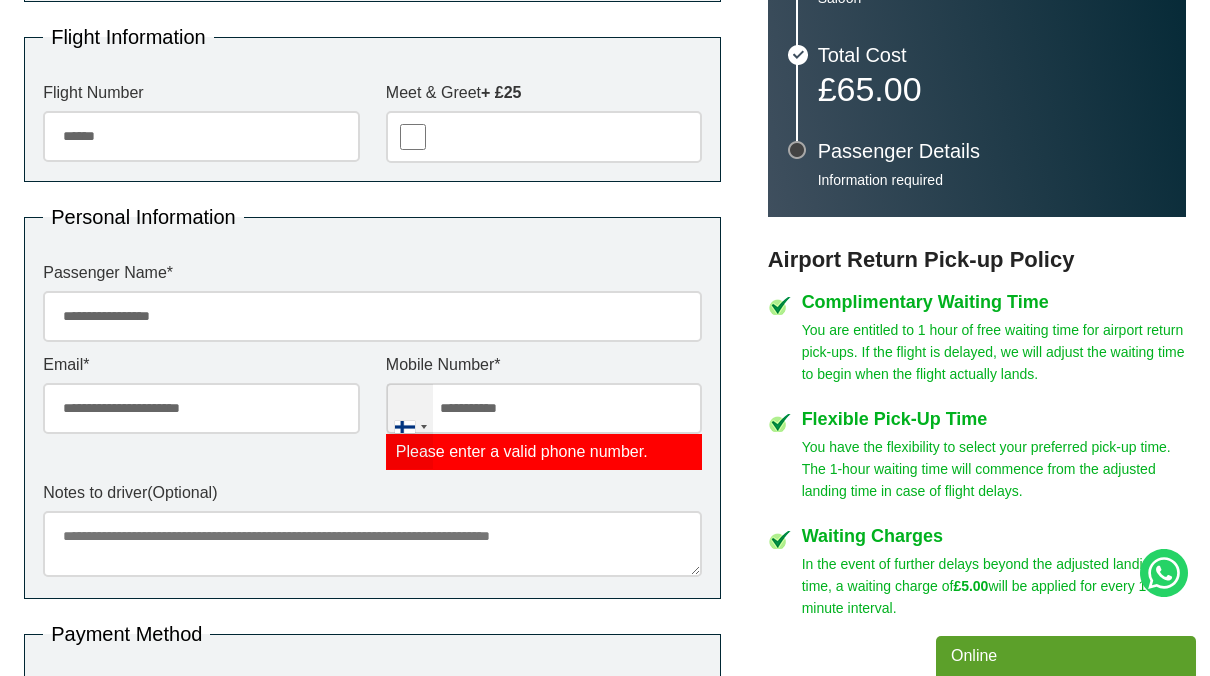 click at bounding box center [410, 426] 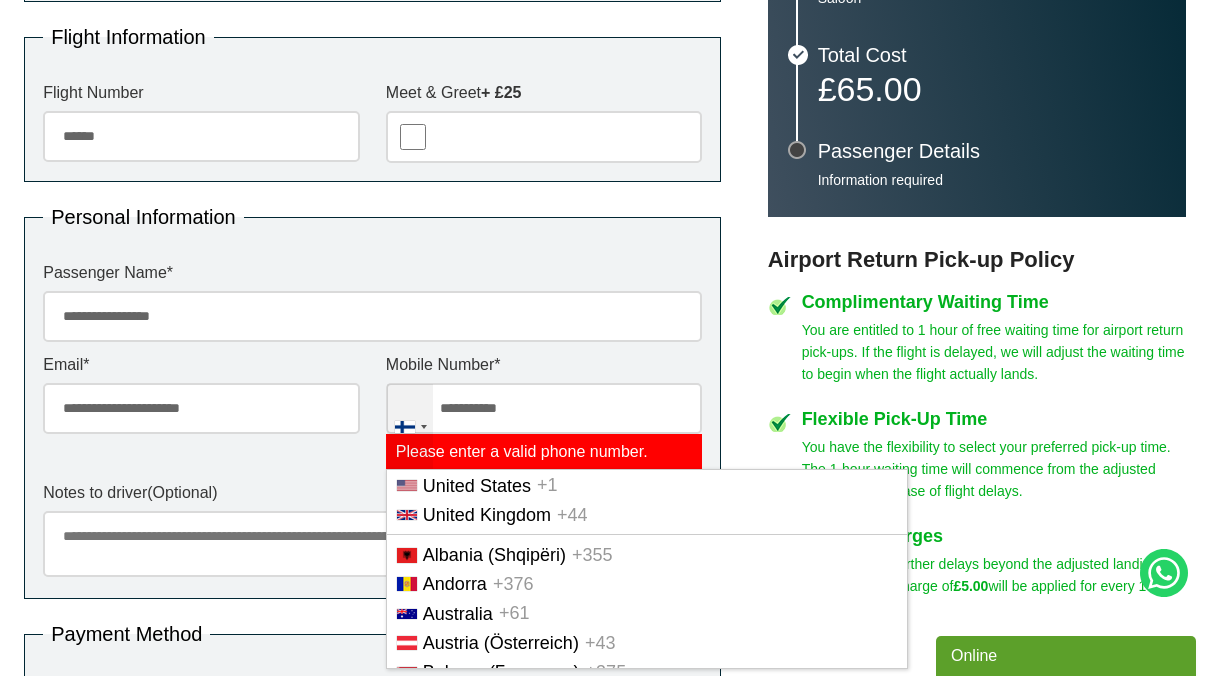 scroll, scrollTop: 334, scrollLeft: 0, axis: vertical 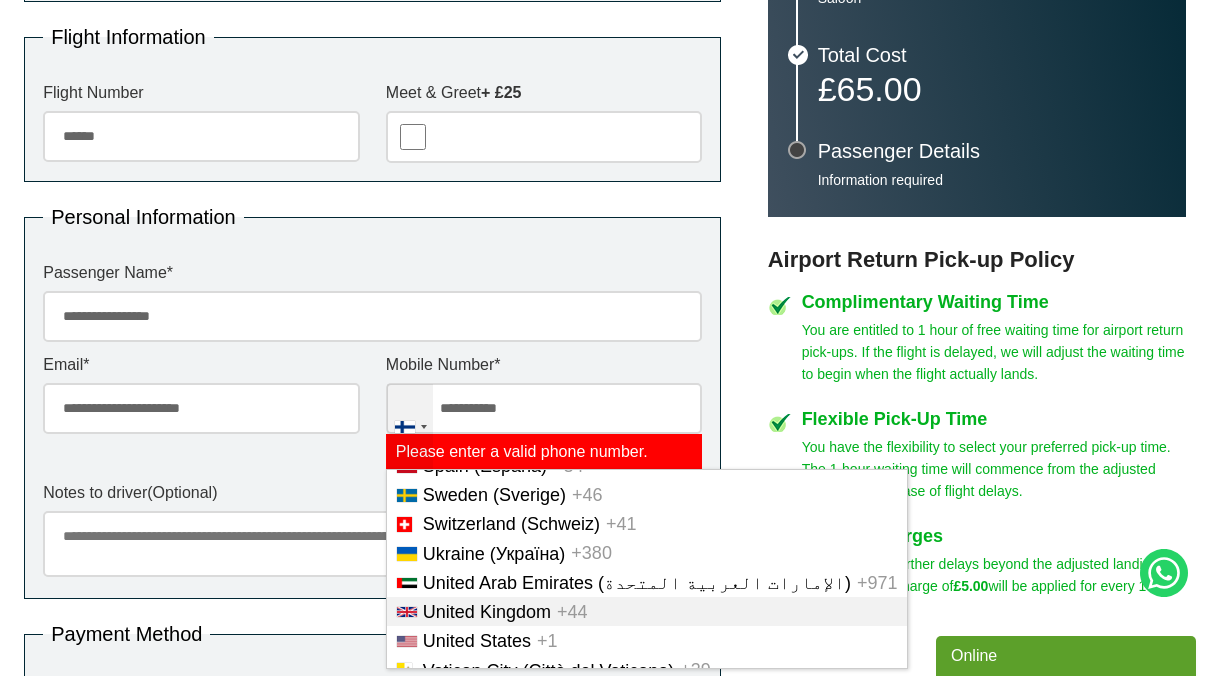 click on "United Kingdom" at bounding box center [487, 612] 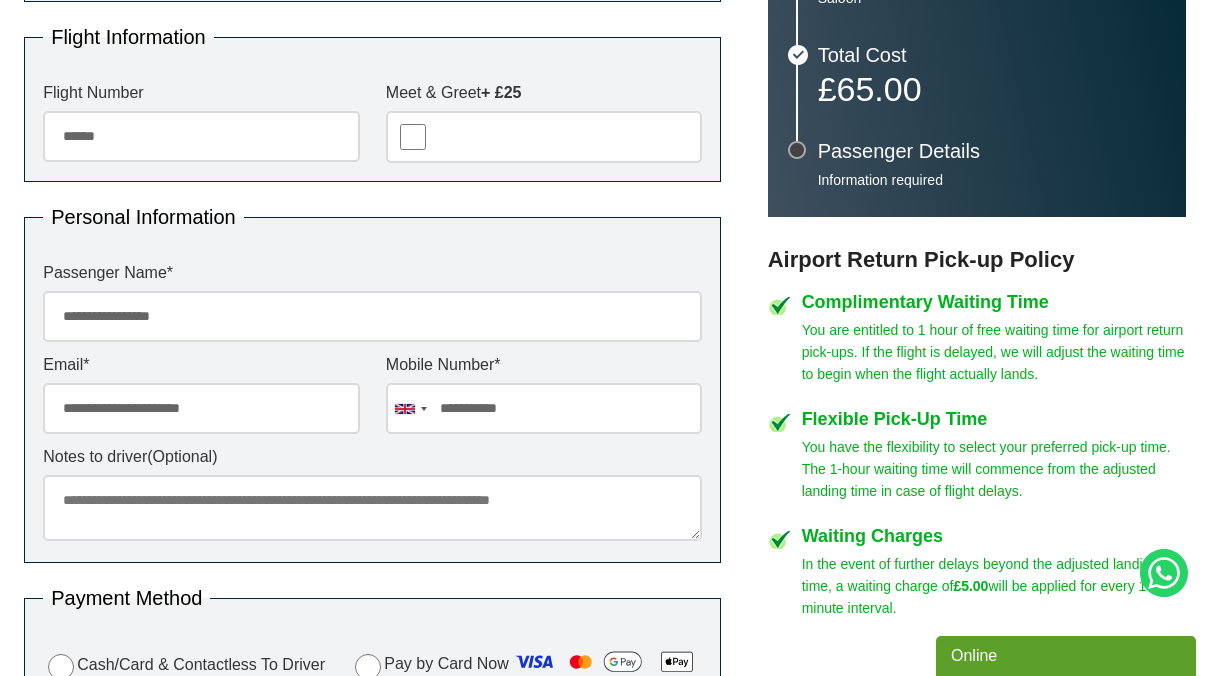 click on "Personal Information
Passenger Name  *
[NAME]
Email  *
[EMAIL]
Mobile Number  *
[COUNTRY_CODE] +1 [COUNTRY_CODE] +44 [COUNTRY_CODE] +355 [COUNTRY_CODE] +376 [COUNTRY_CODE] +61 [COUNTRY_CODE] +43 [COUNTRY_CODE] +375 [COUNTRY_CODE] +32" at bounding box center (372, 385) 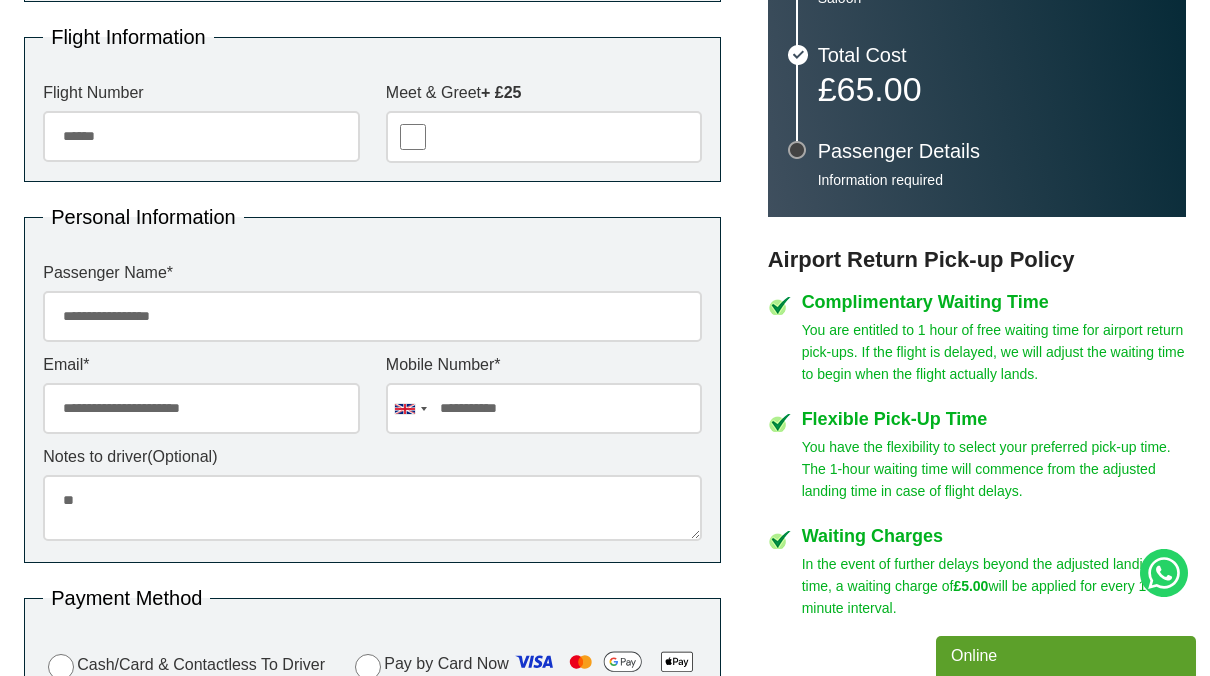 type on "*" 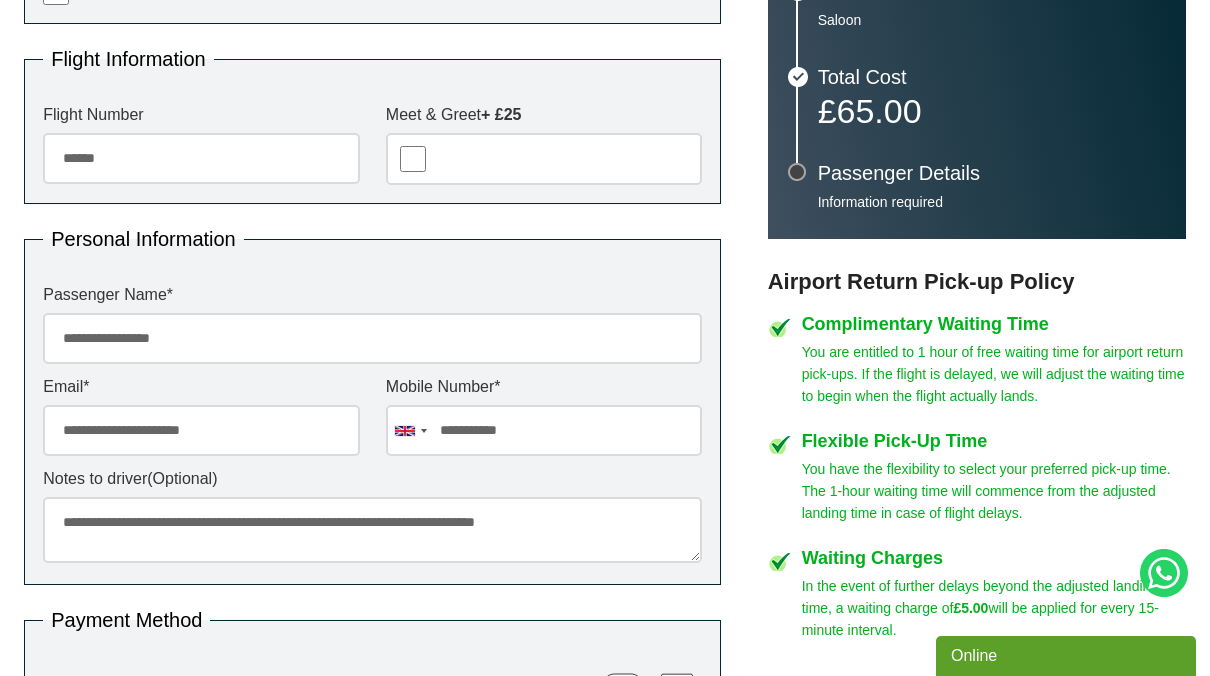 scroll, scrollTop: 690, scrollLeft: 0, axis: vertical 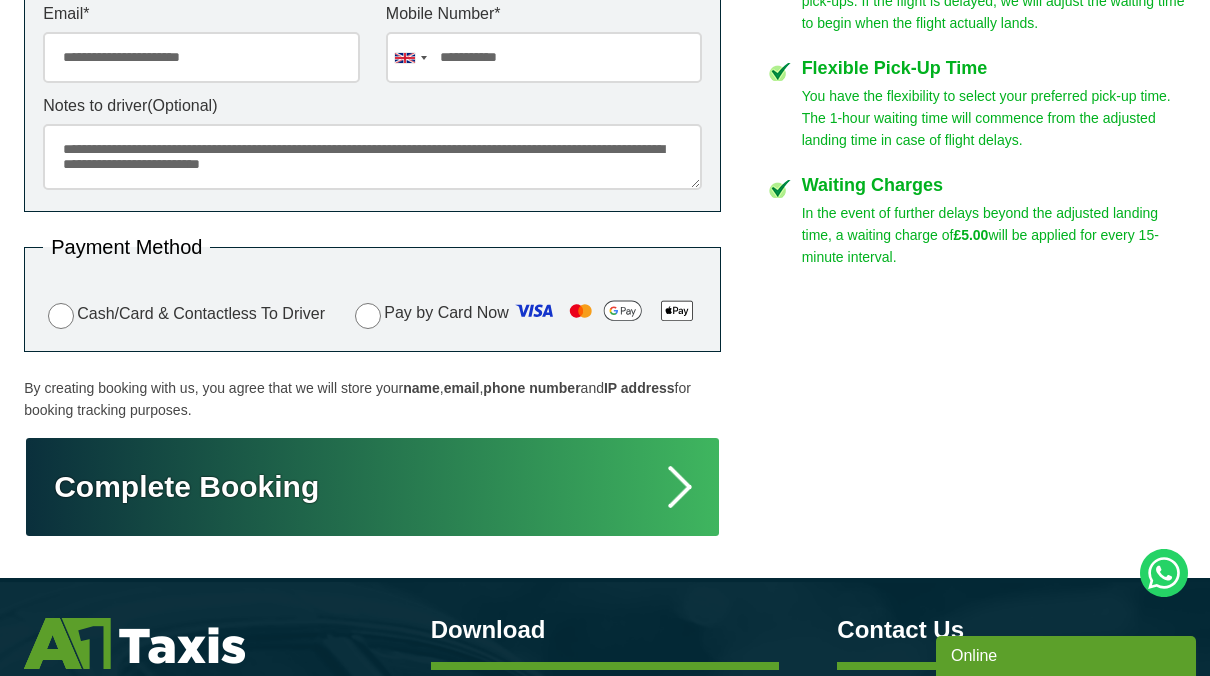 type on "**********" 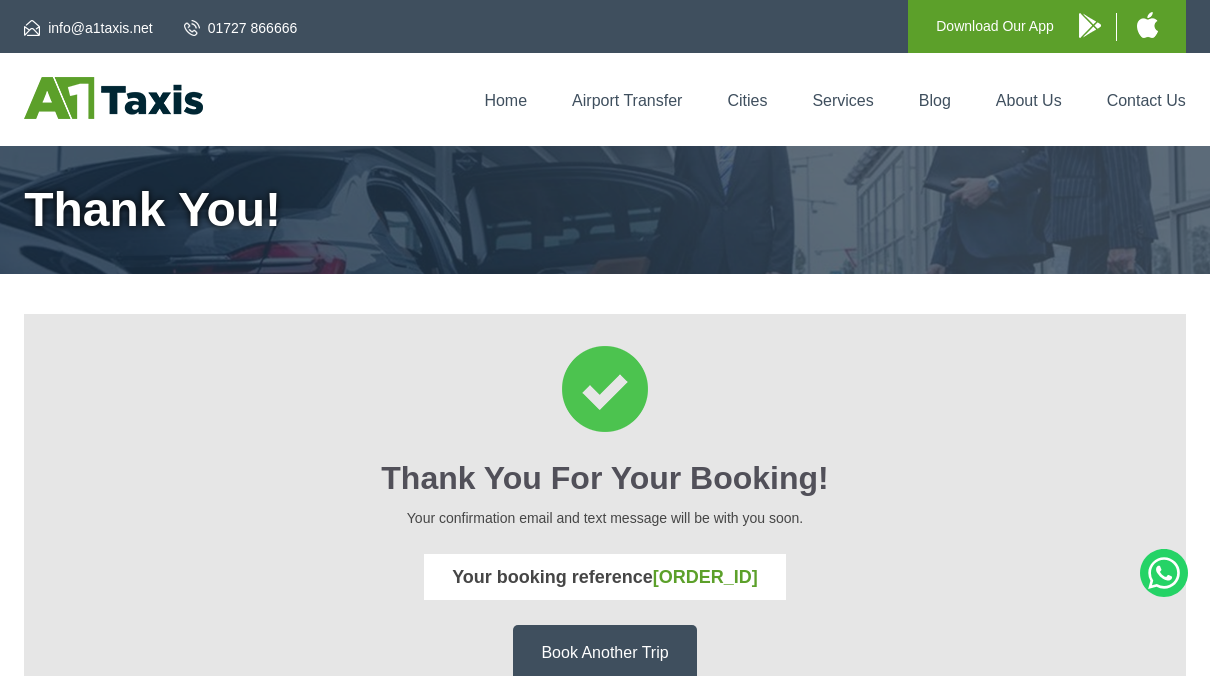 scroll, scrollTop: 0, scrollLeft: 0, axis: both 